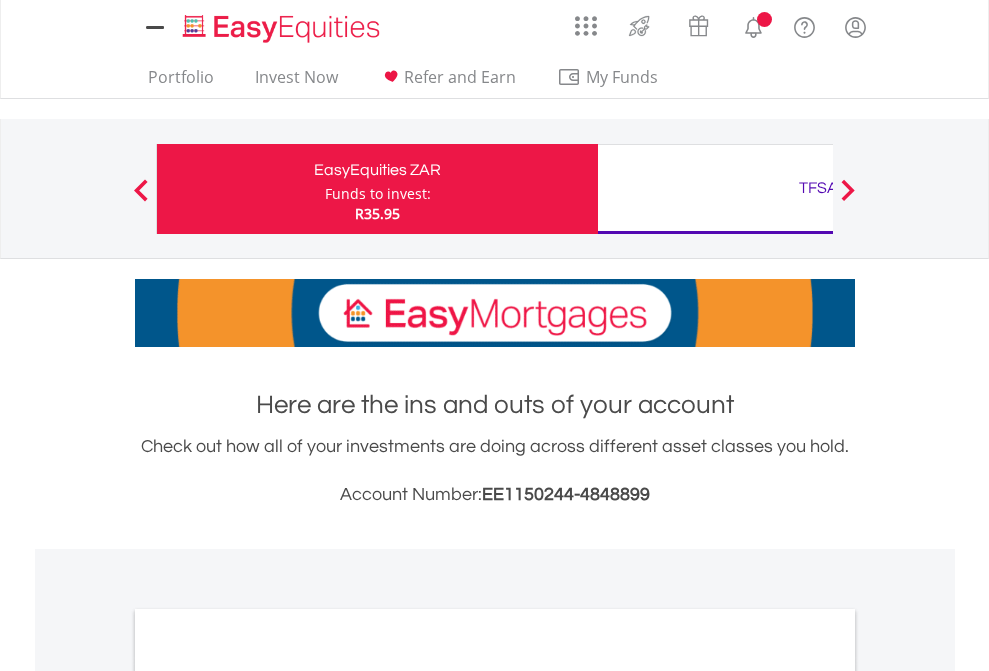 scroll, scrollTop: 0, scrollLeft: 0, axis: both 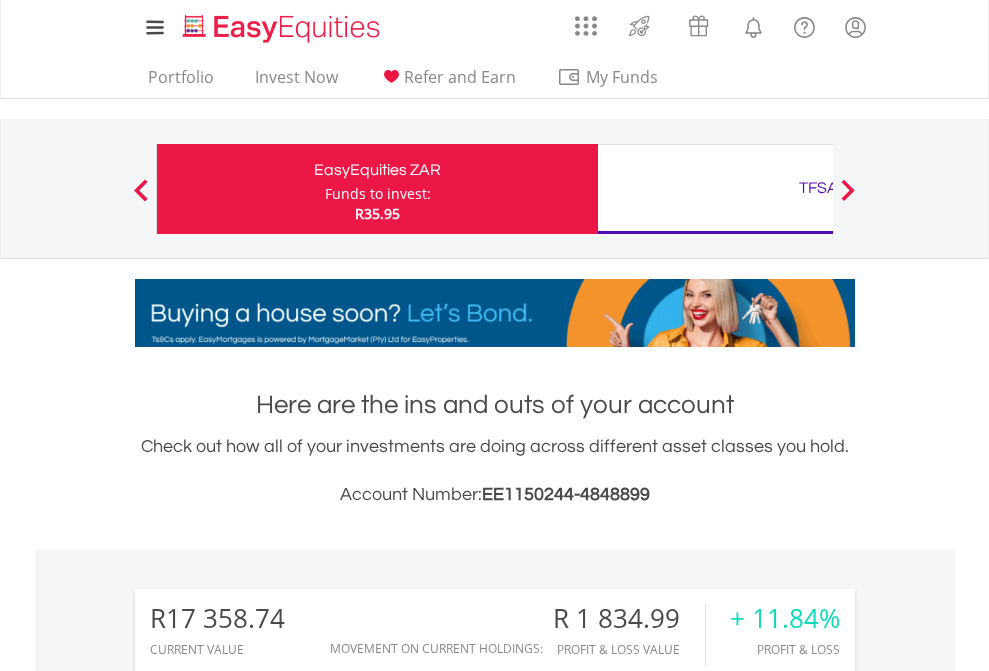 click on "Funds to invest:" at bounding box center (378, 194) 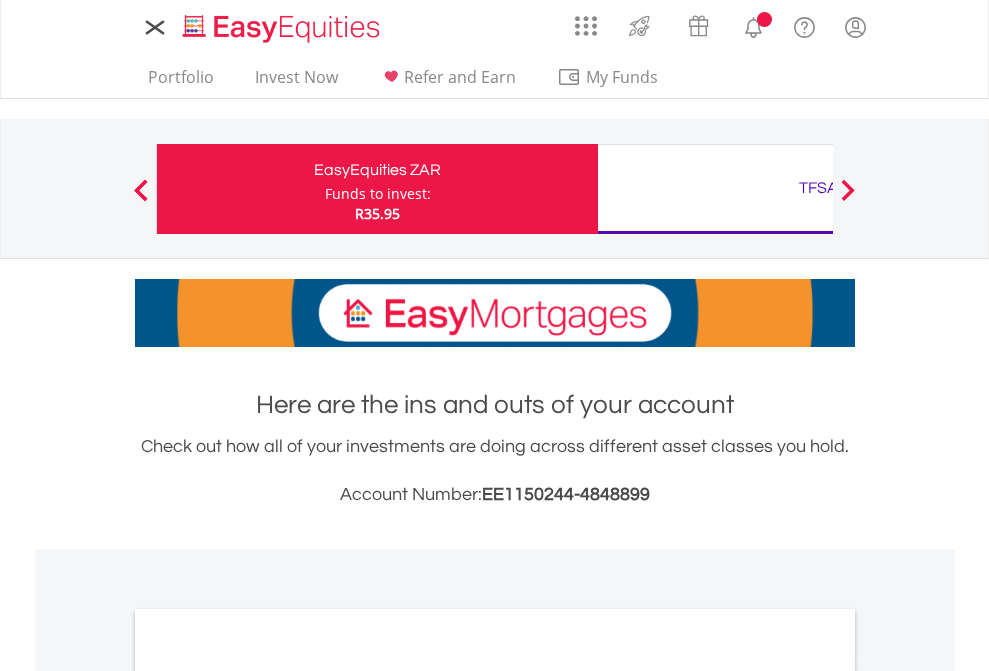 scroll, scrollTop: 0, scrollLeft: 0, axis: both 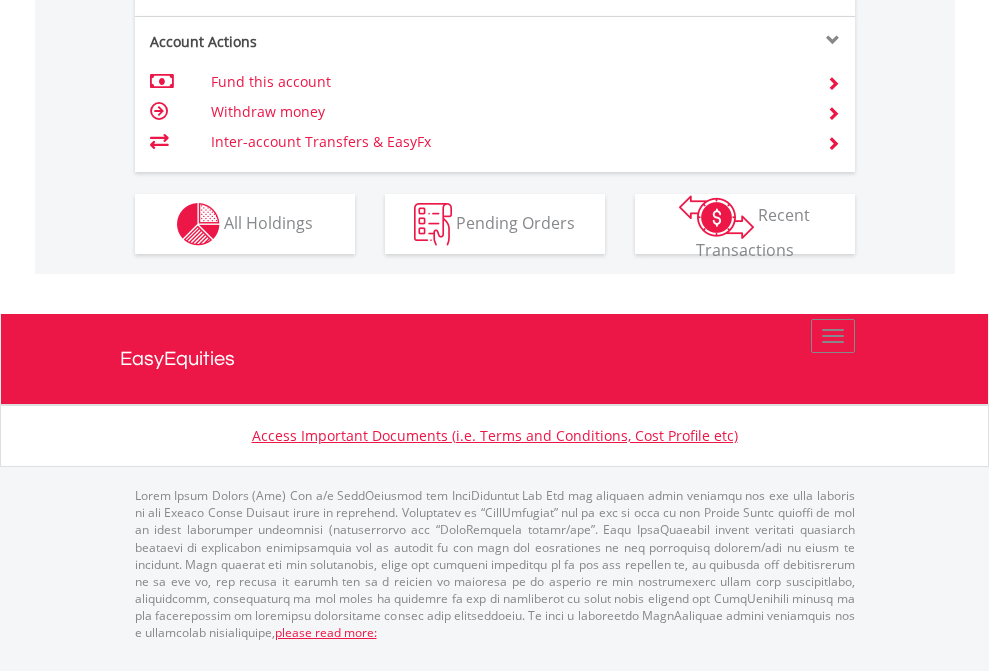 click on "Investment types" at bounding box center (706, -337) 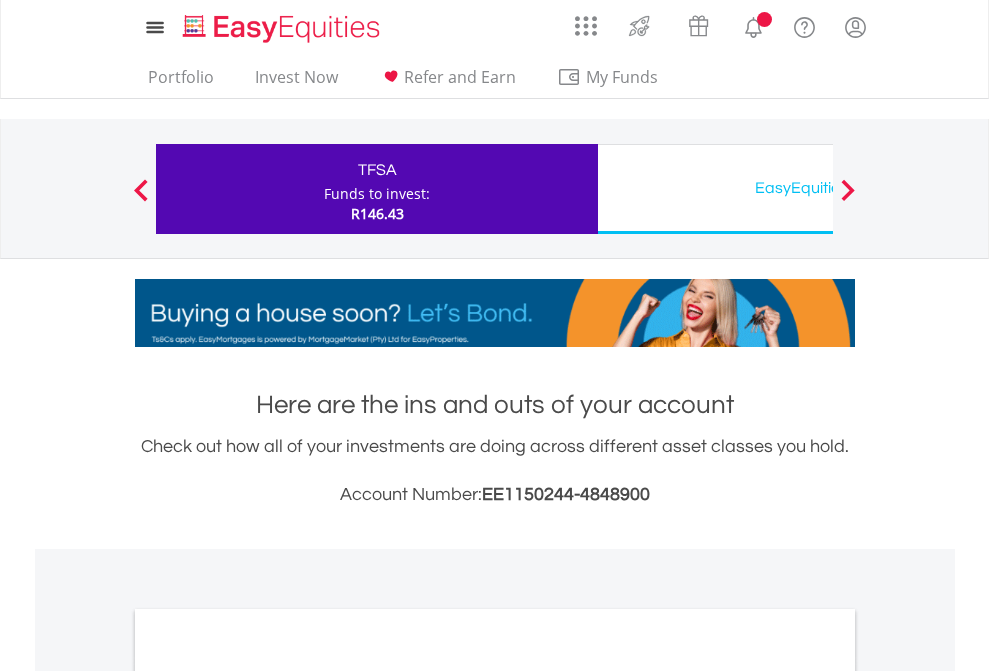 scroll, scrollTop: 0, scrollLeft: 0, axis: both 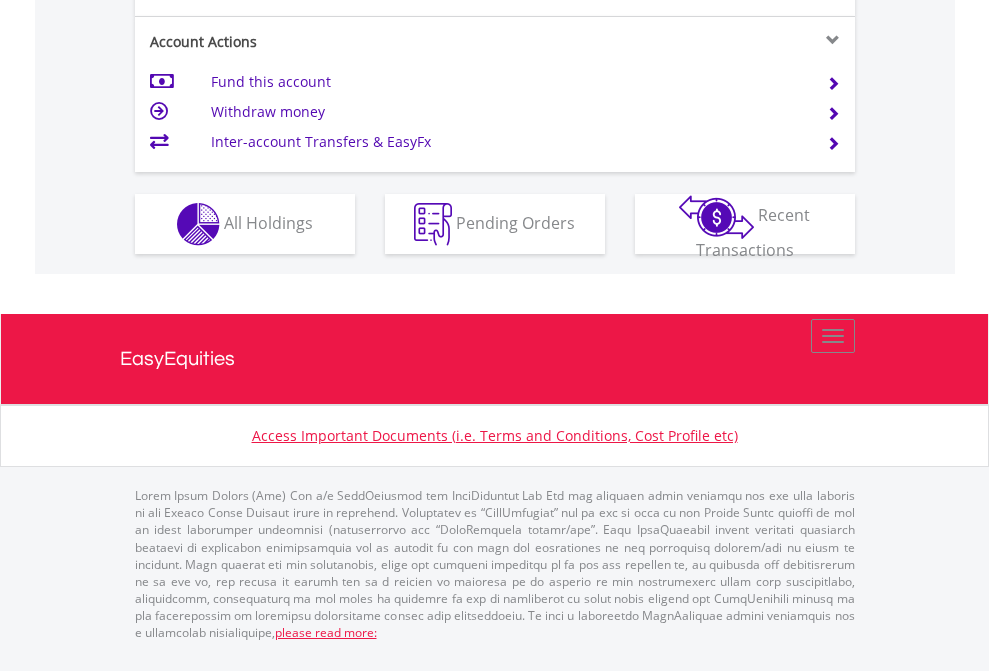 click on "Investment types" at bounding box center [706, -337] 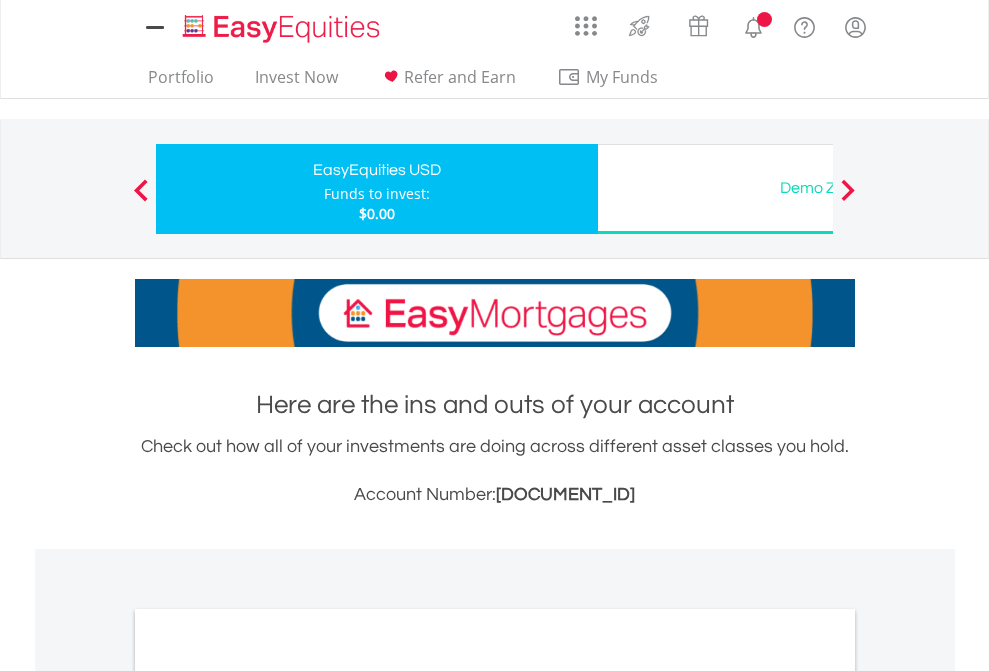 scroll, scrollTop: 0, scrollLeft: 0, axis: both 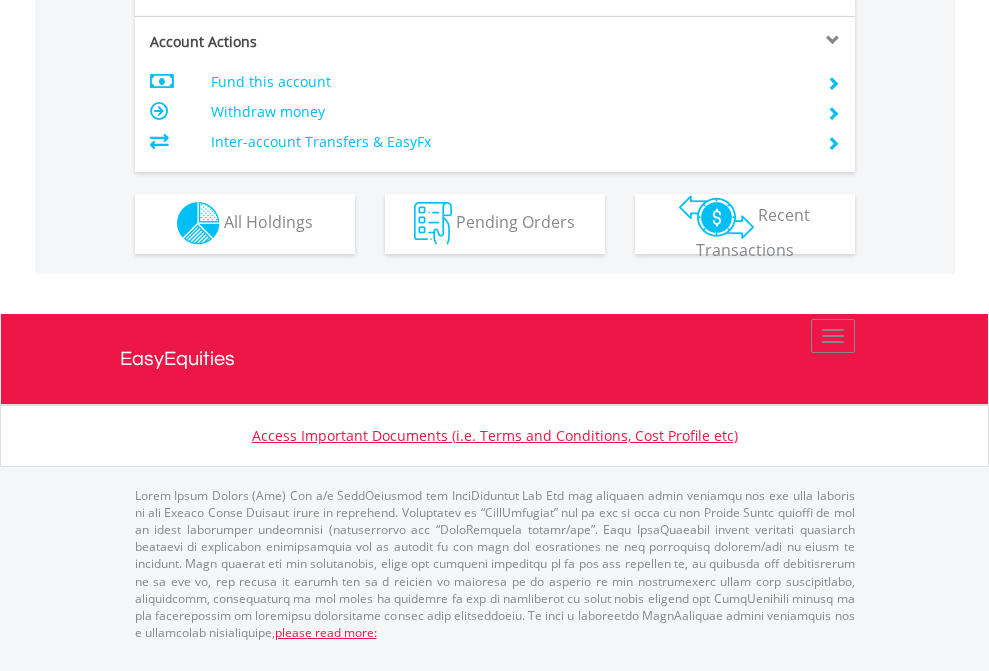click on "Investment types" at bounding box center (706, -353) 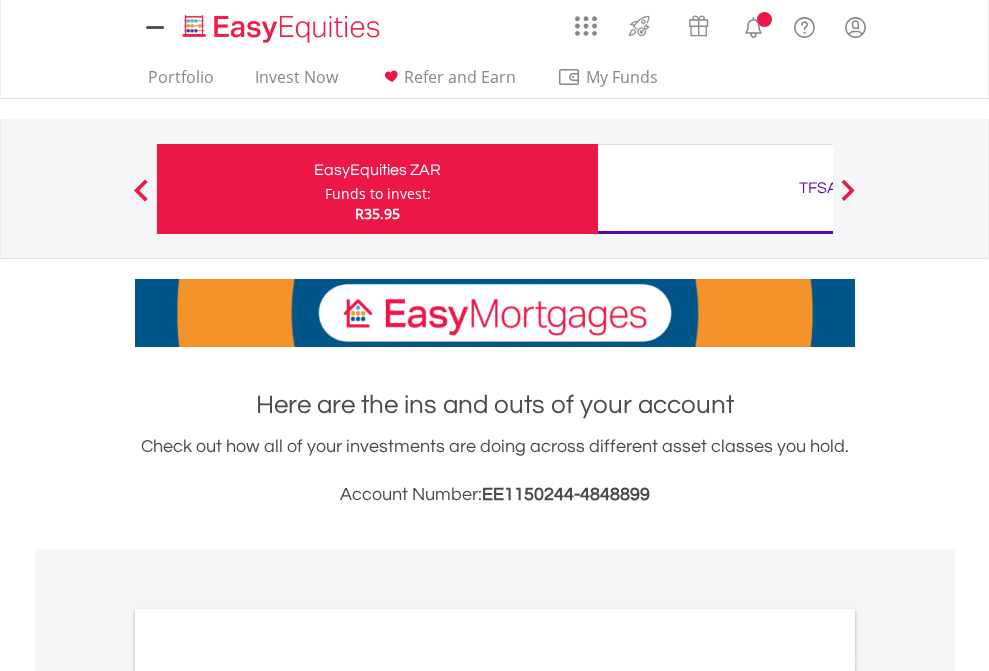 scroll, scrollTop: 0, scrollLeft: 0, axis: both 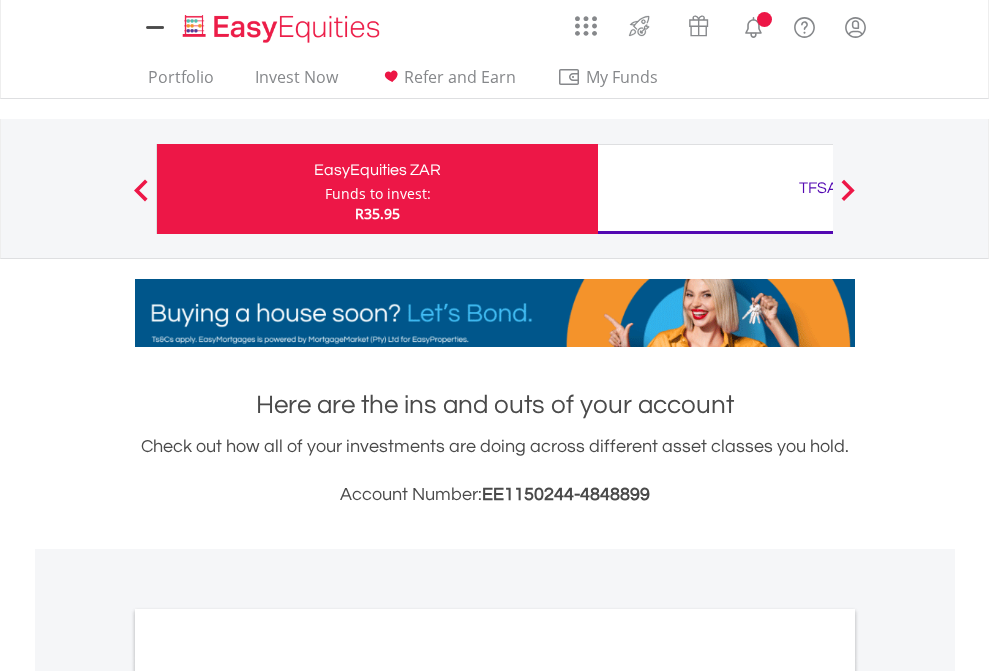 click on "All Holdings" at bounding box center (268, 1096) 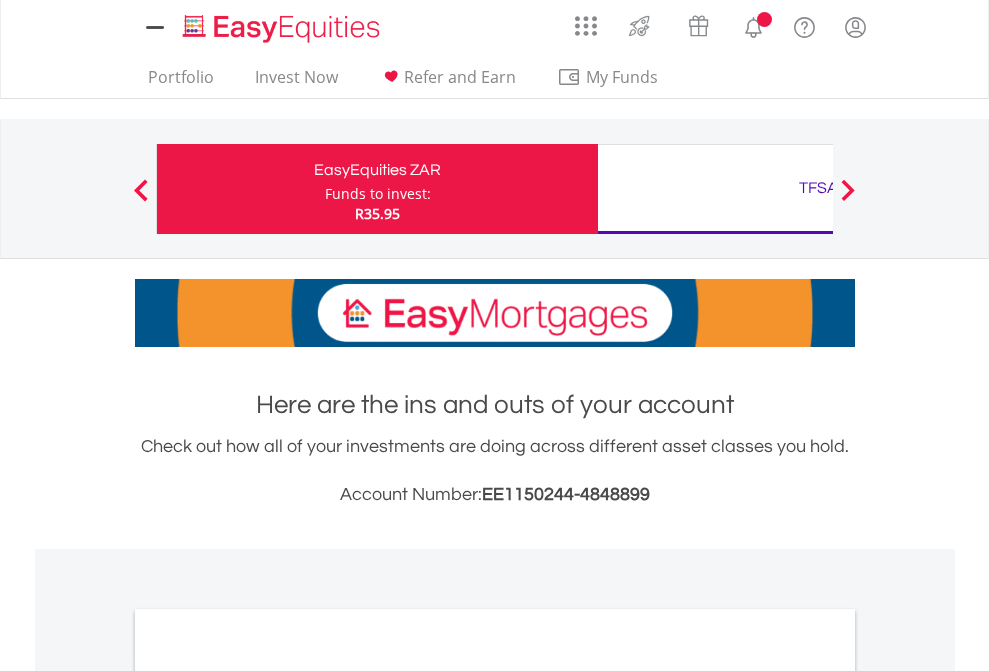 scroll, scrollTop: 1202, scrollLeft: 0, axis: vertical 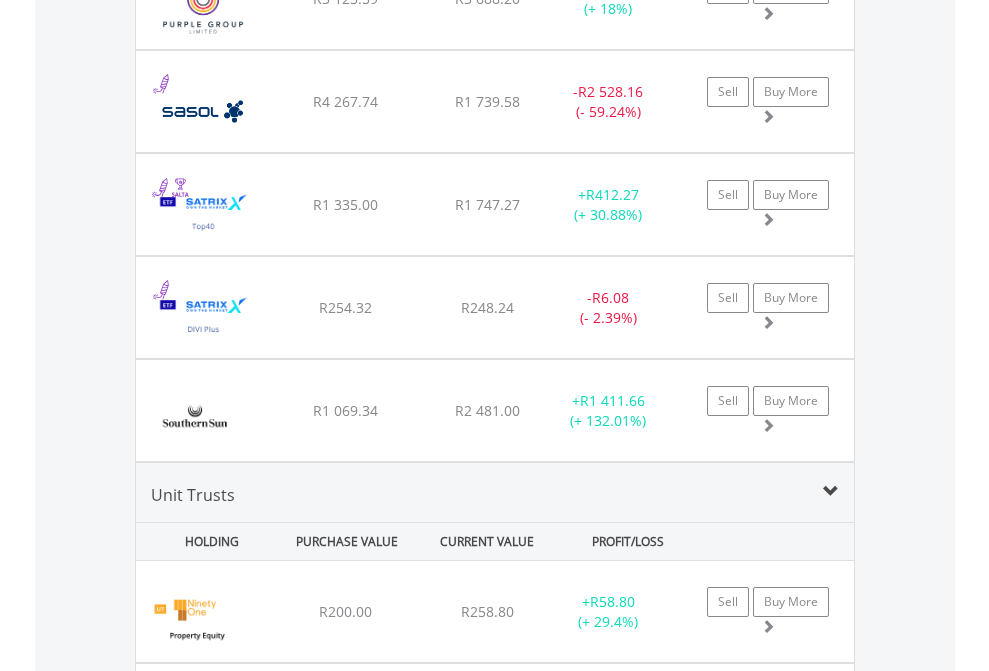 click on "TFSA" at bounding box center [818, -2196] 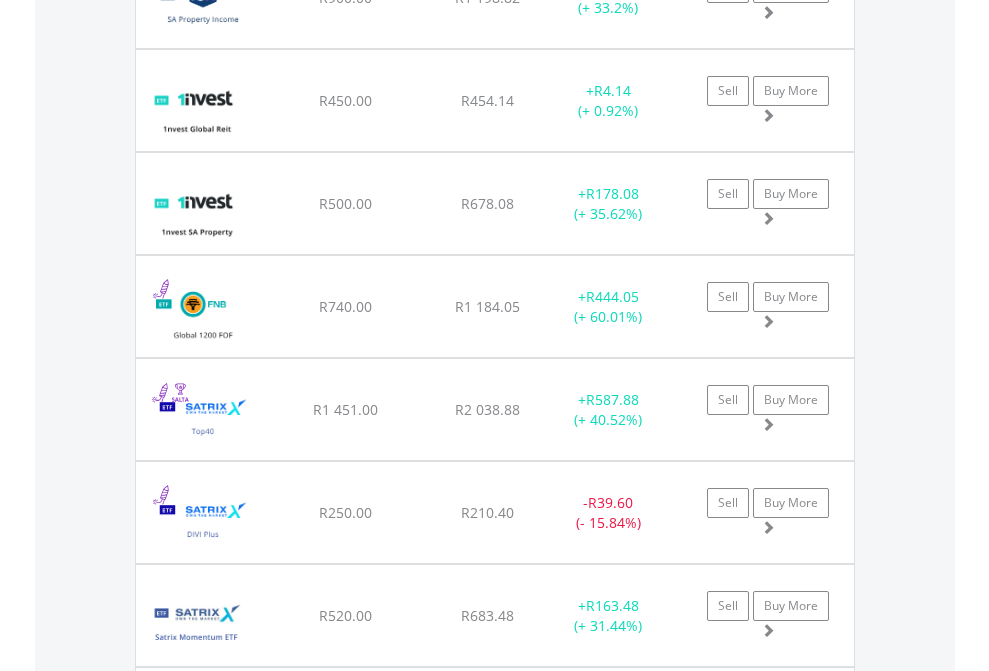 scroll, scrollTop: 2345, scrollLeft: 0, axis: vertical 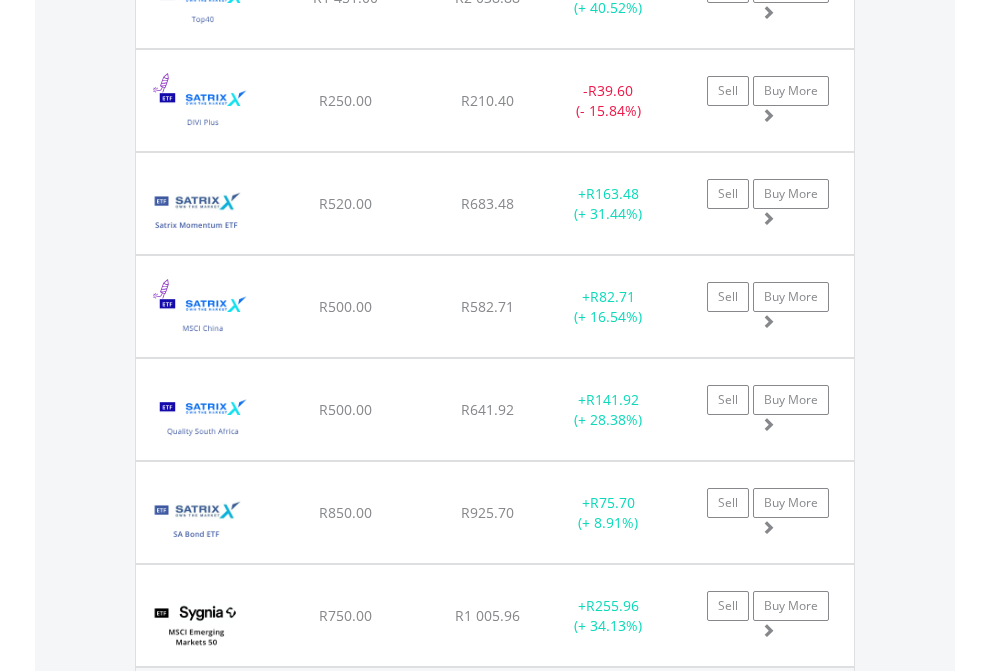 click on "EasyEquities USD" at bounding box center [818, -2157] 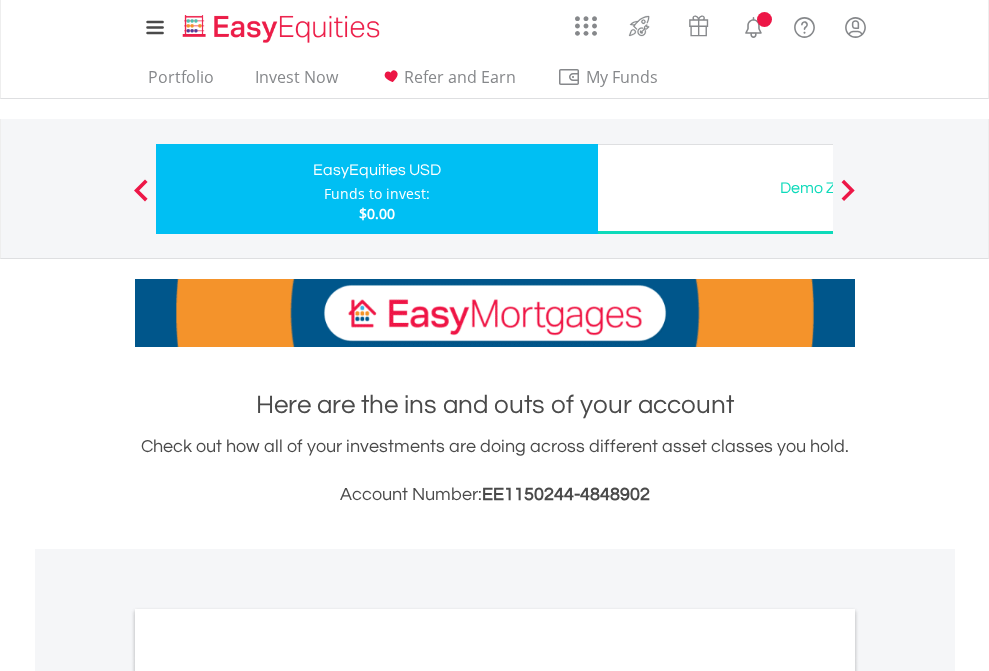 scroll, scrollTop: 0, scrollLeft: 0, axis: both 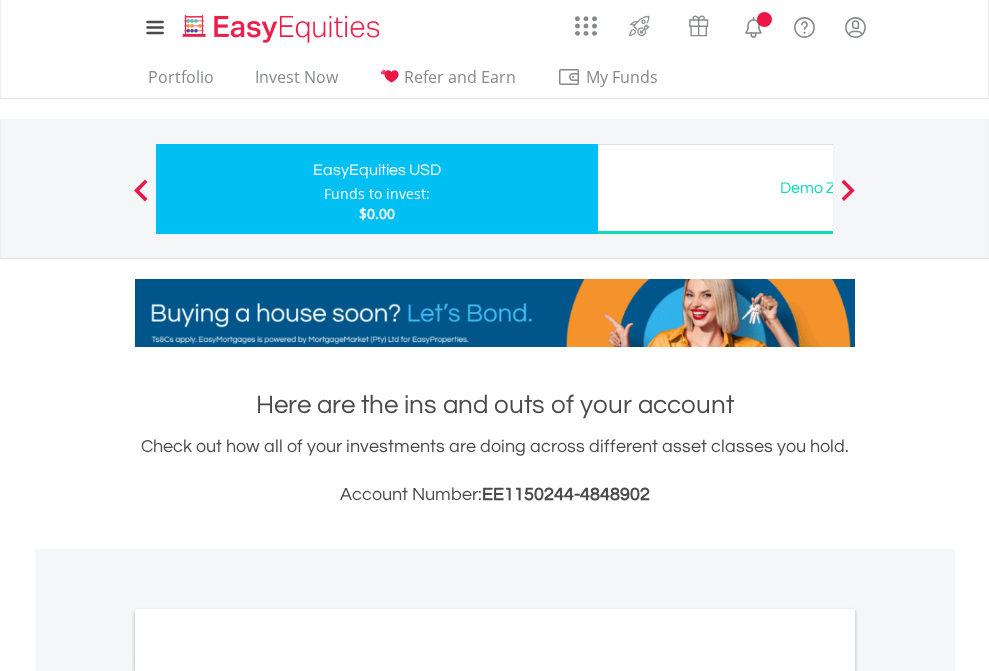 click on "All Holdings" at bounding box center [268, 1096] 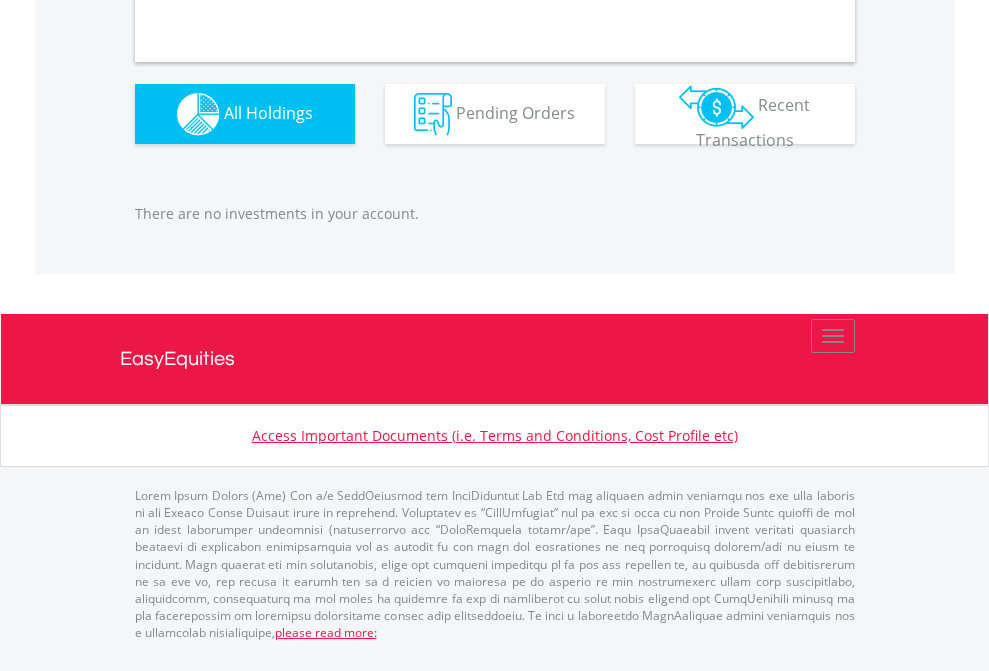 scroll, scrollTop: 1980, scrollLeft: 0, axis: vertical 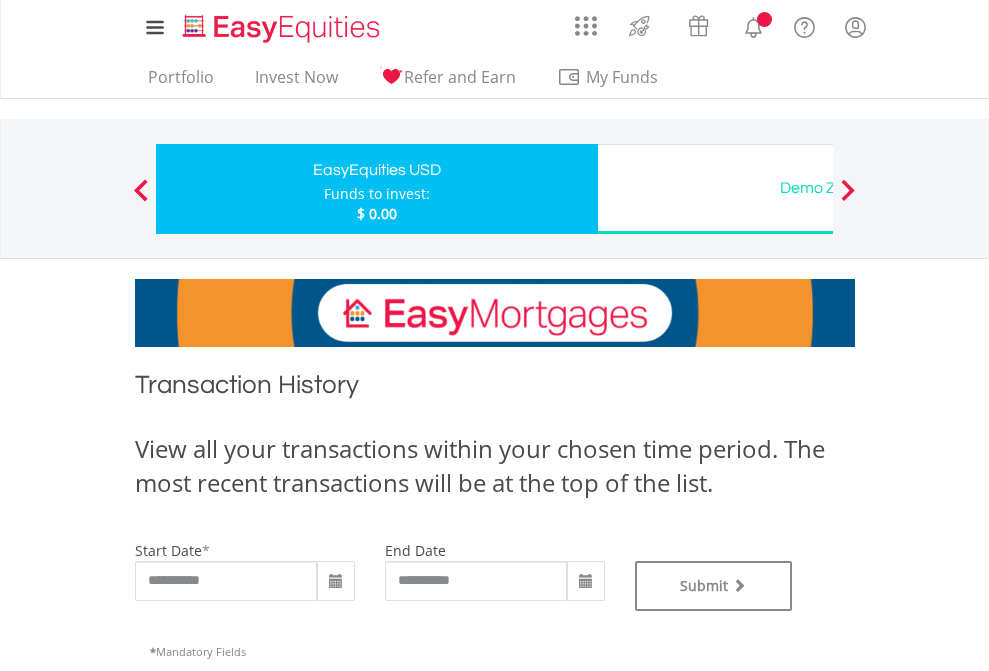 type on "**********" 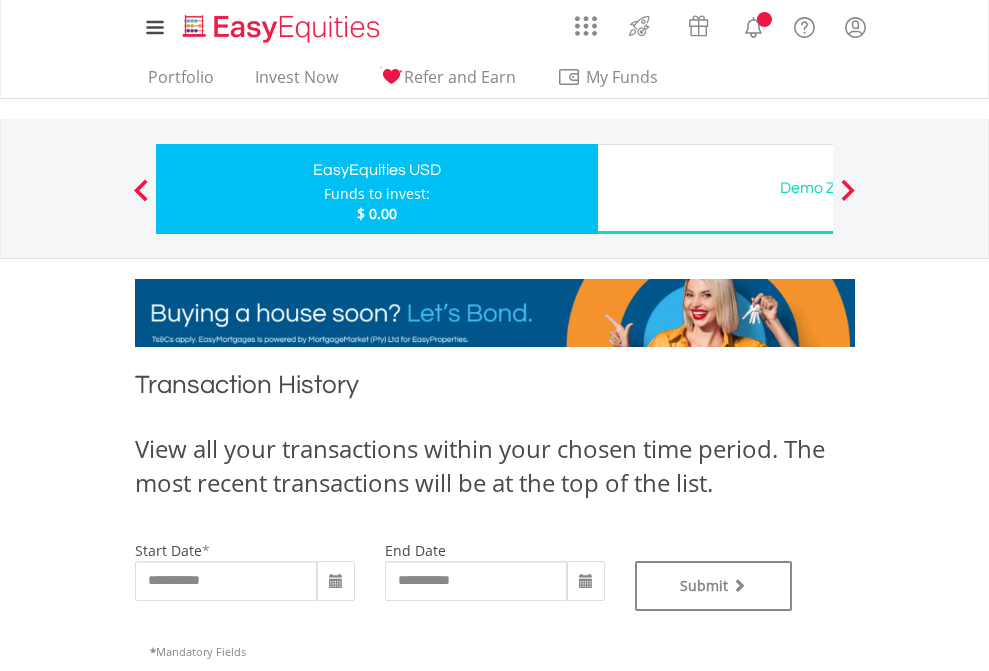 type on "**********" 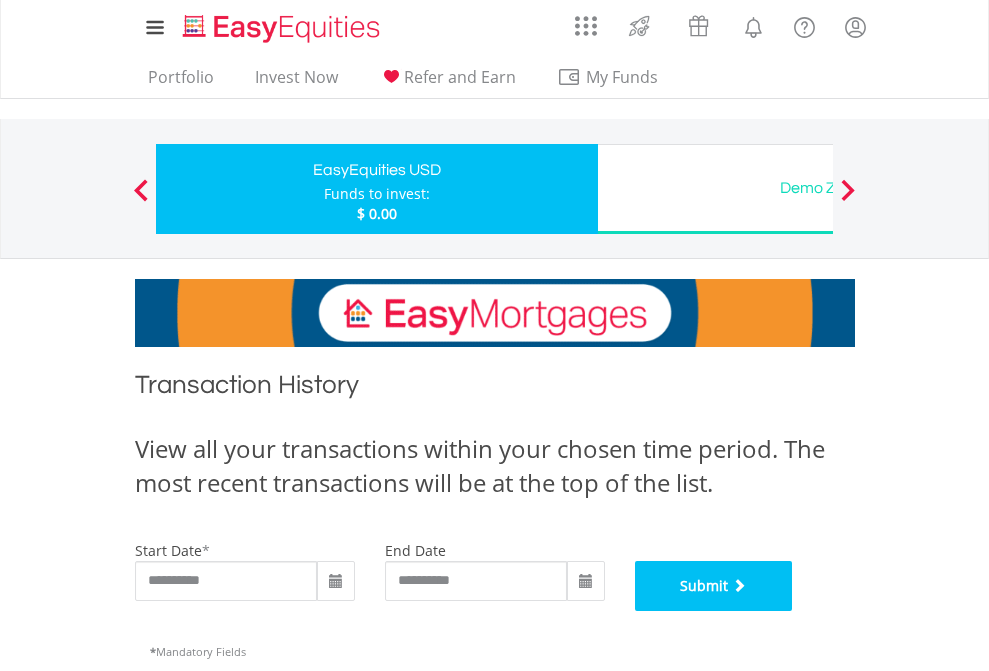 click on "Submit" at bounding box center [714, 586] 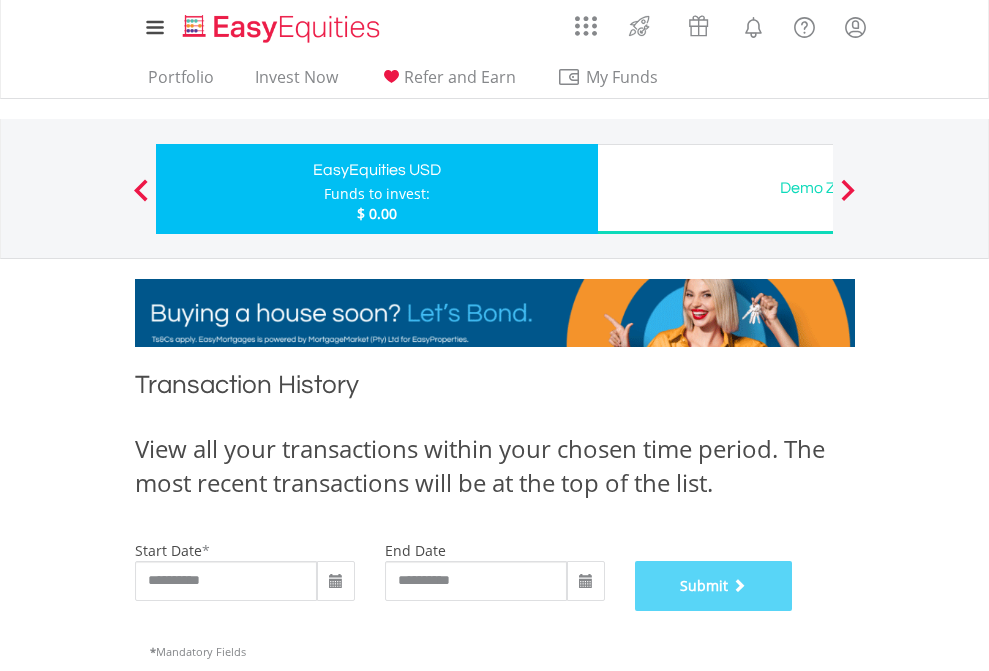 scroll, scrollTop: 811, scrollLeft: 0, axis: vertical 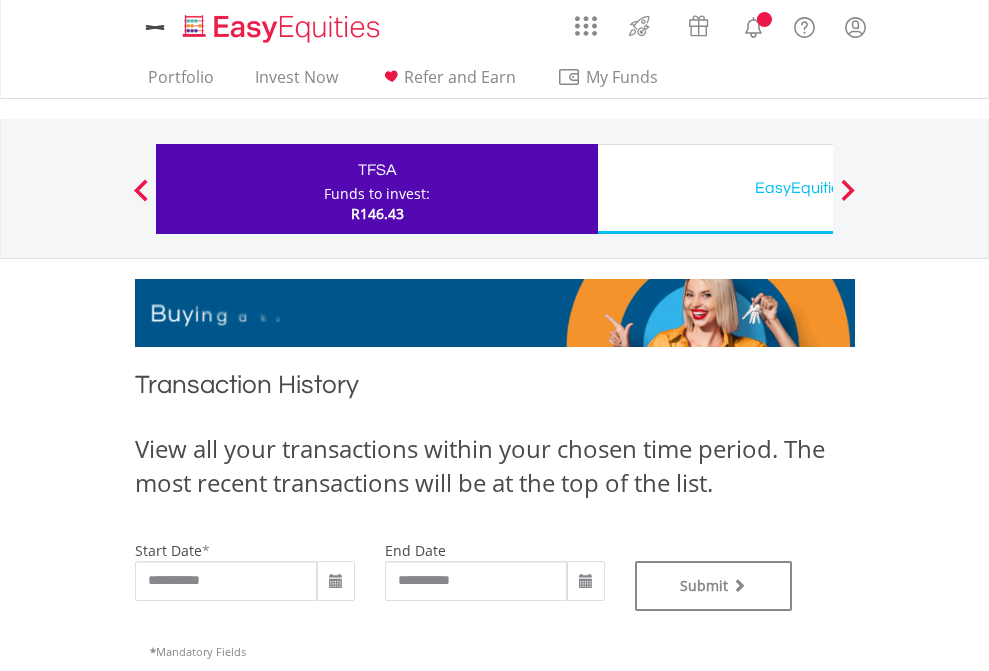 click on "EasyEquities USD" at bounding box center [818, 188] 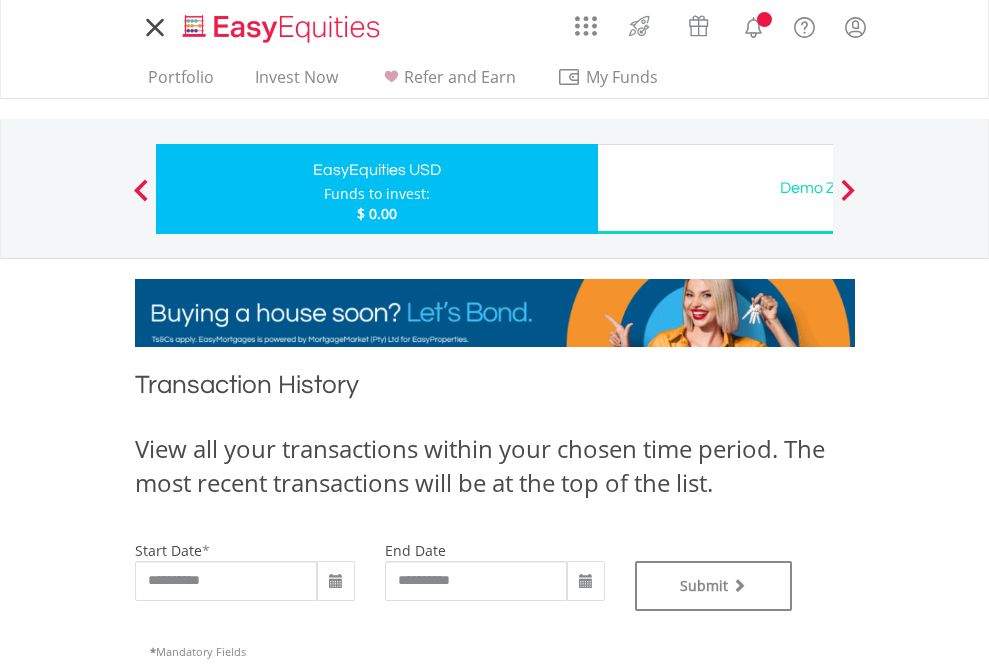 scroll, scrollTop: 0, scrollLeft: 0, axis: both 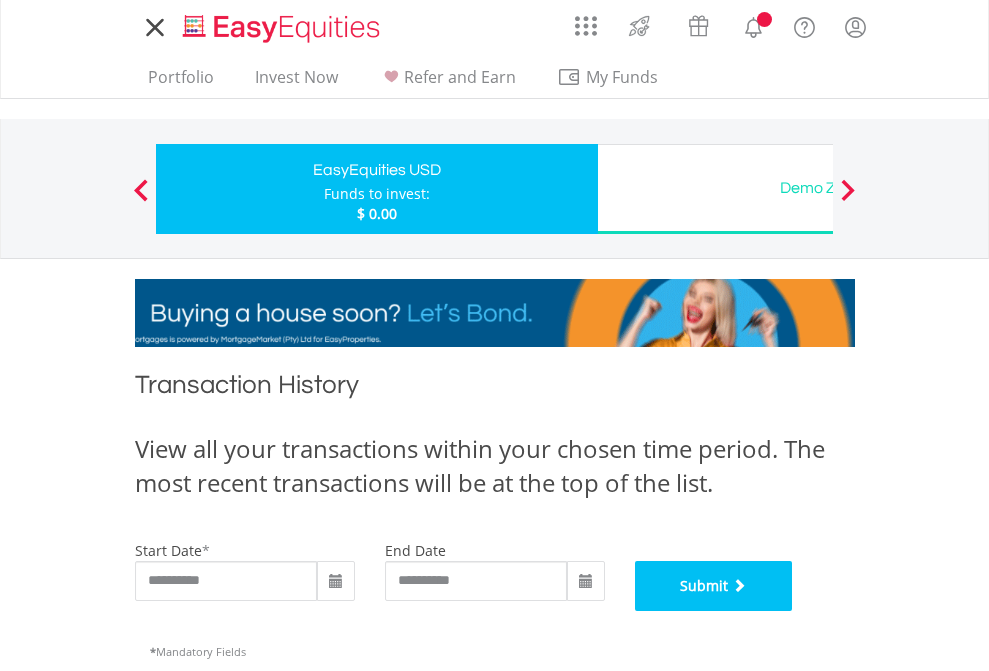 click on "Submit" at bounding box center (714, 586) 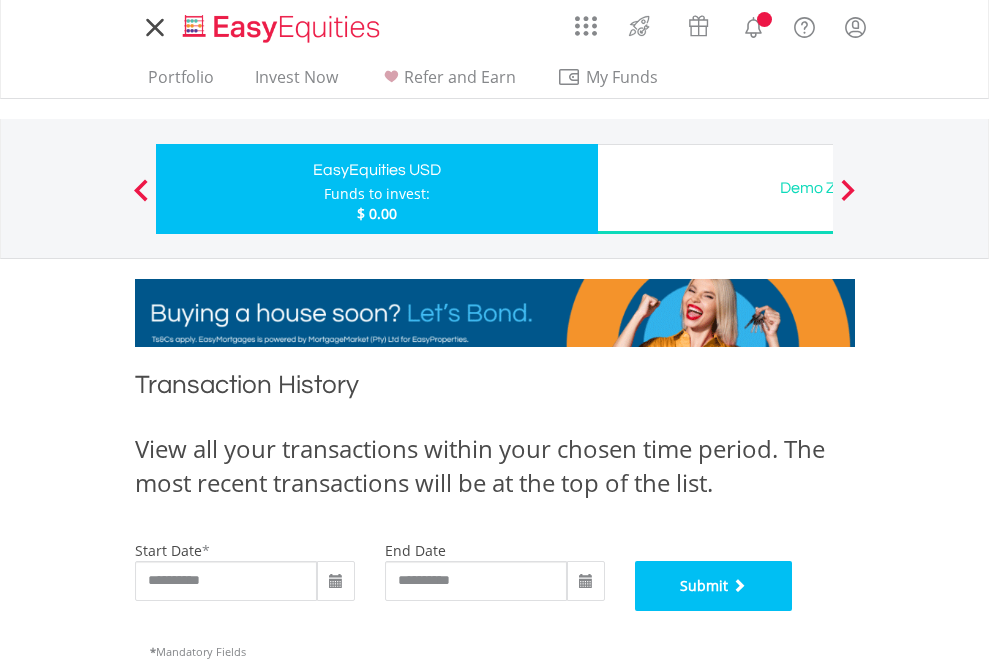 scroll, scrollTop: 811, scrollLeft: 0, axis: vertical 